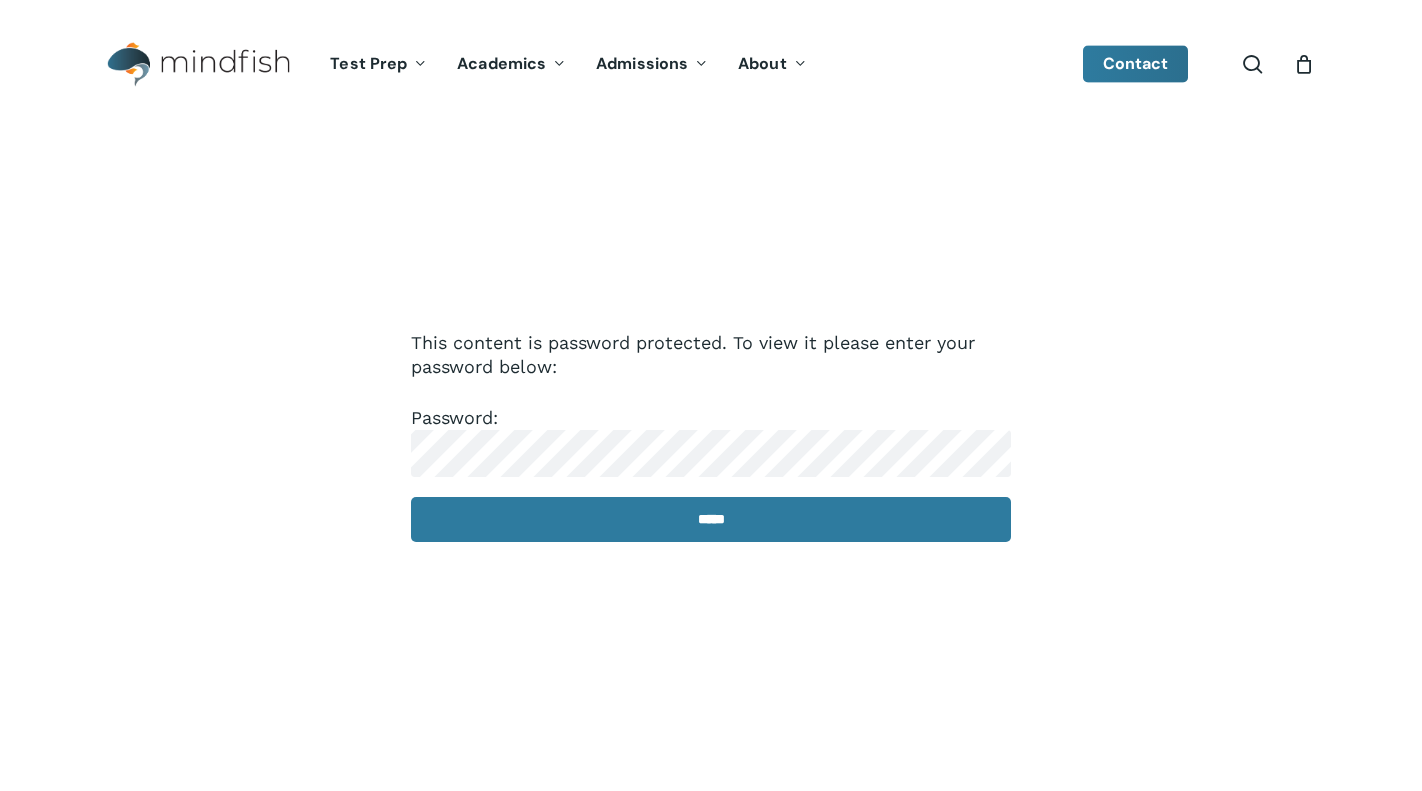 scroll, scrollTop: 0, scrollLeft: 0, axis: both 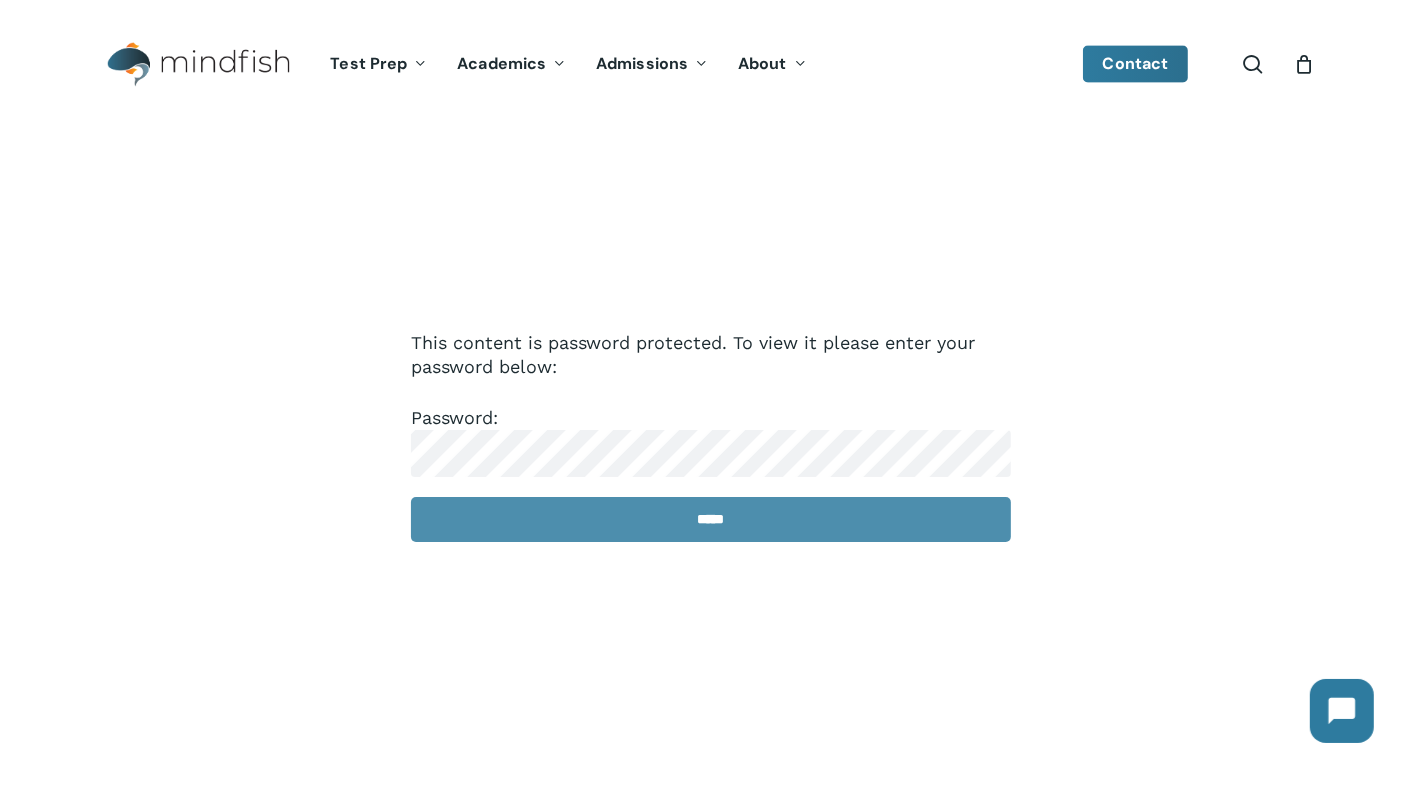 click on "*****" at bounding box center (711, 519) 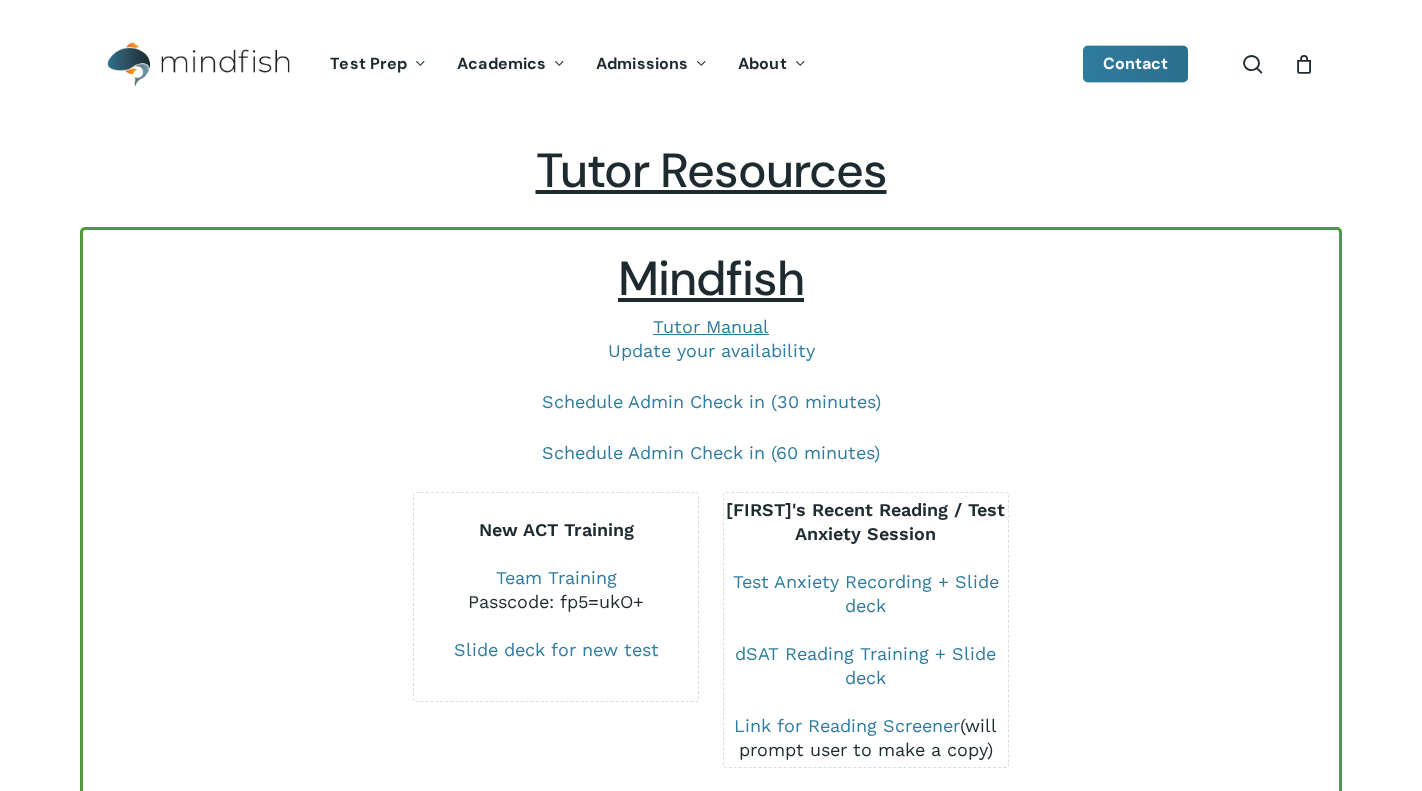 scroll, scrollTop: 0, scrollLeft: 0, axis: both 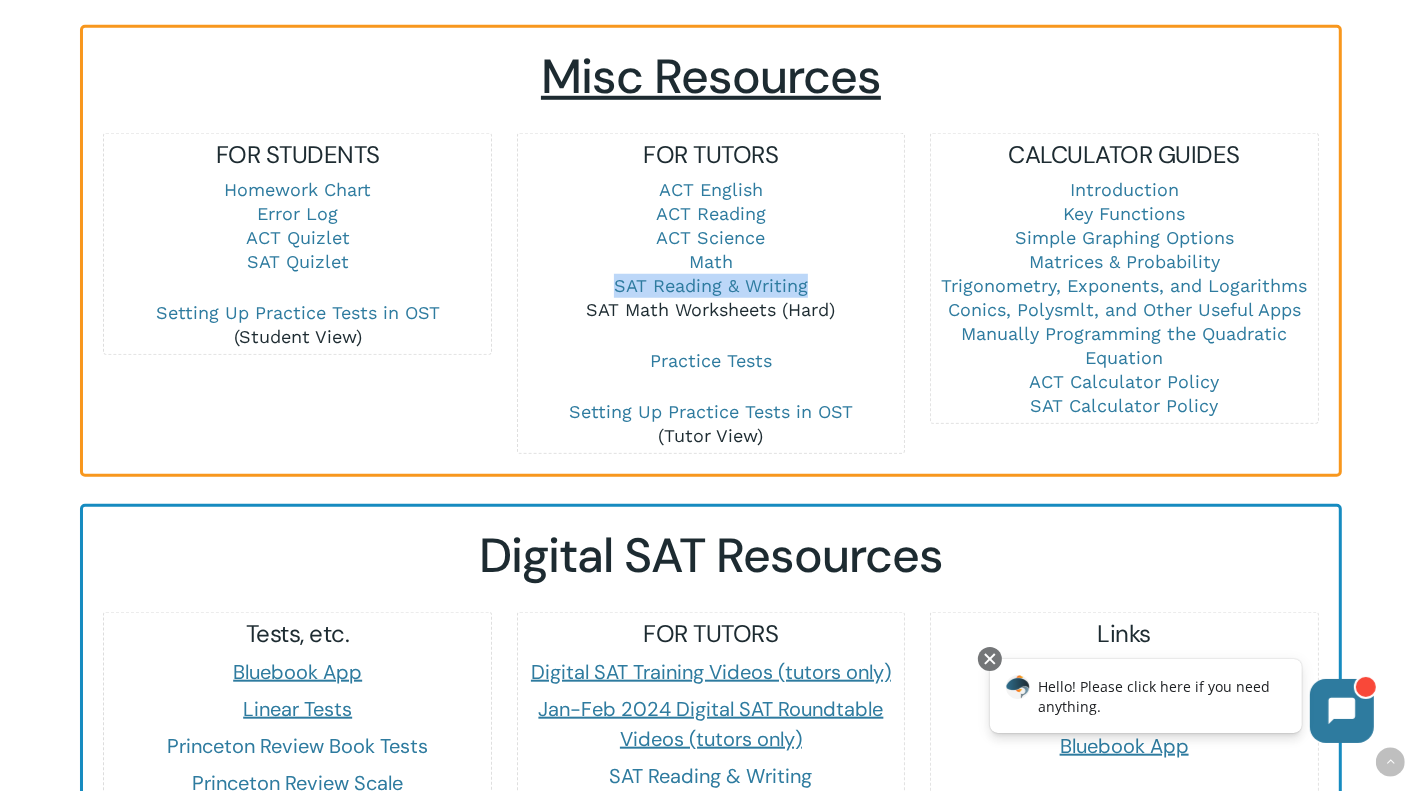 click on "SAT Math Worksheets (Hard)" at bounding box center [710, 309] 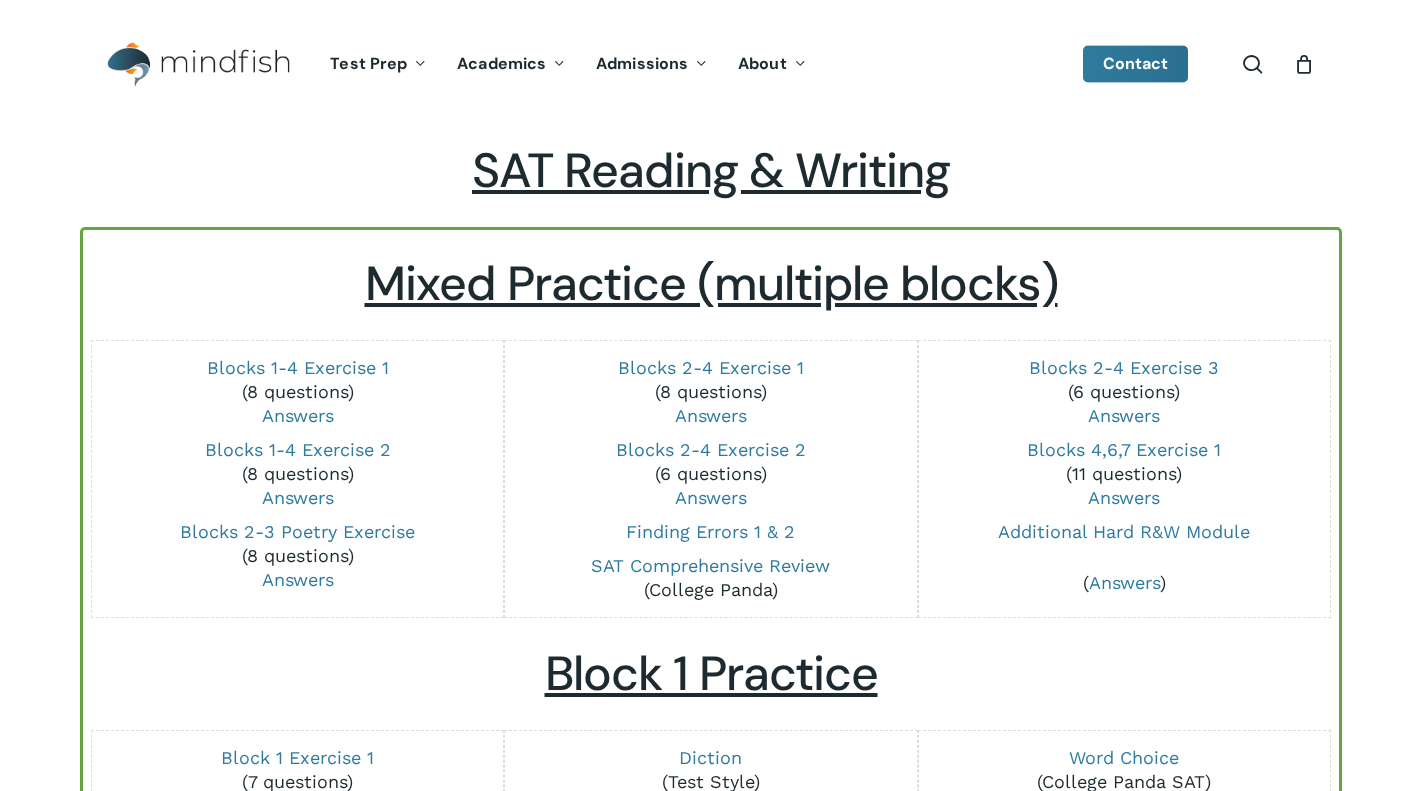 scroll, scrollTop: 0, scrollLeft: 0, axis: both 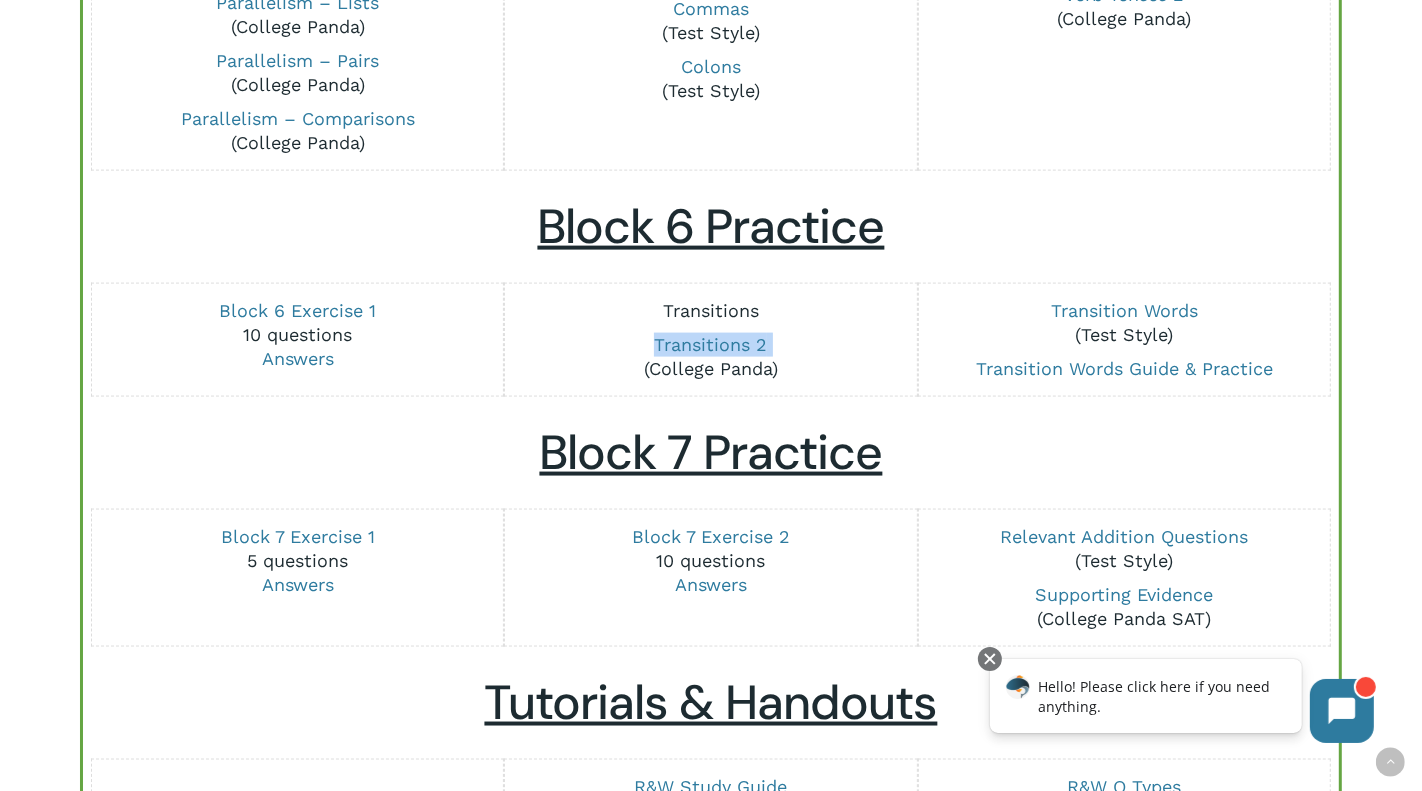 click on "Transitions" at bounding box center (711, 310) 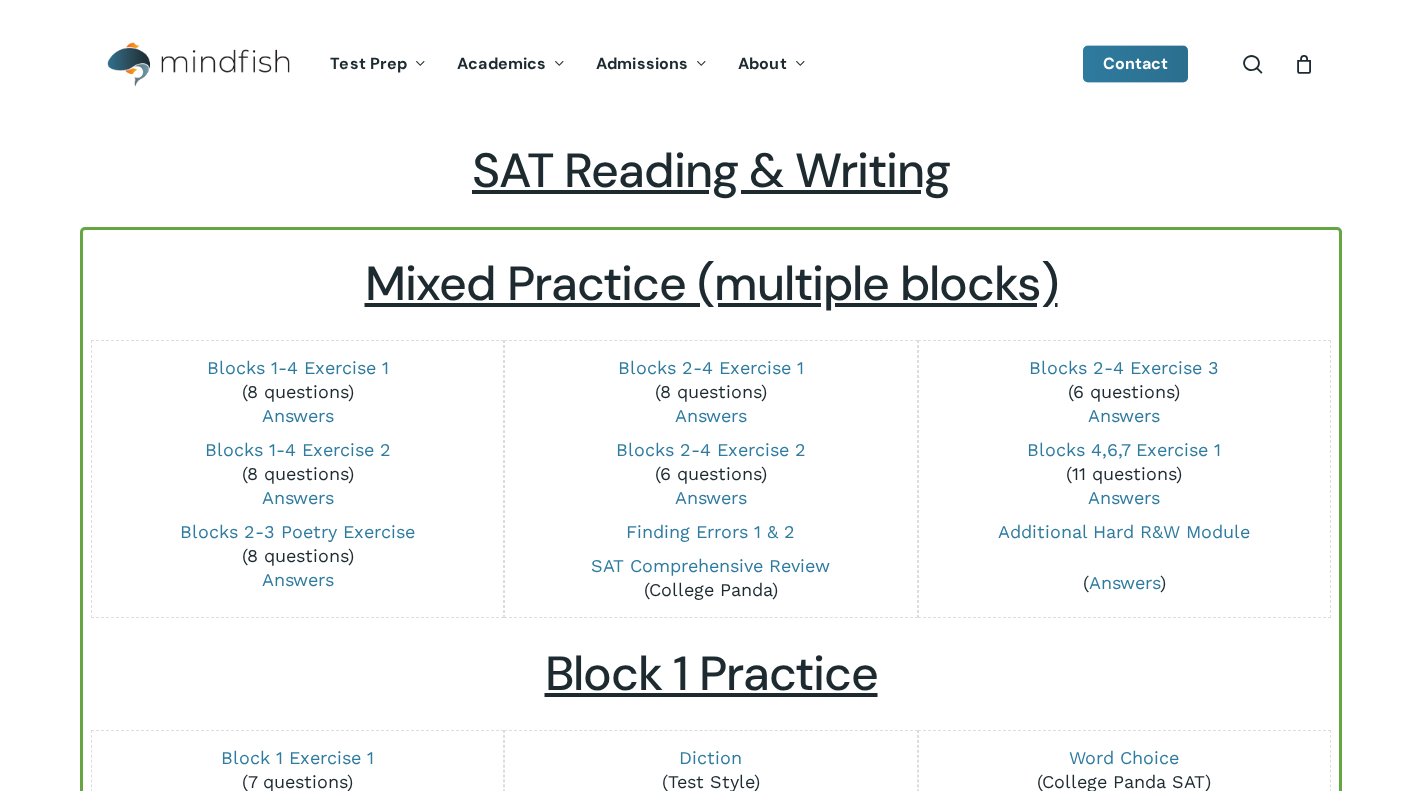 scroll, scrollTop: 2305, scrollLeft: 0, axis: vertical 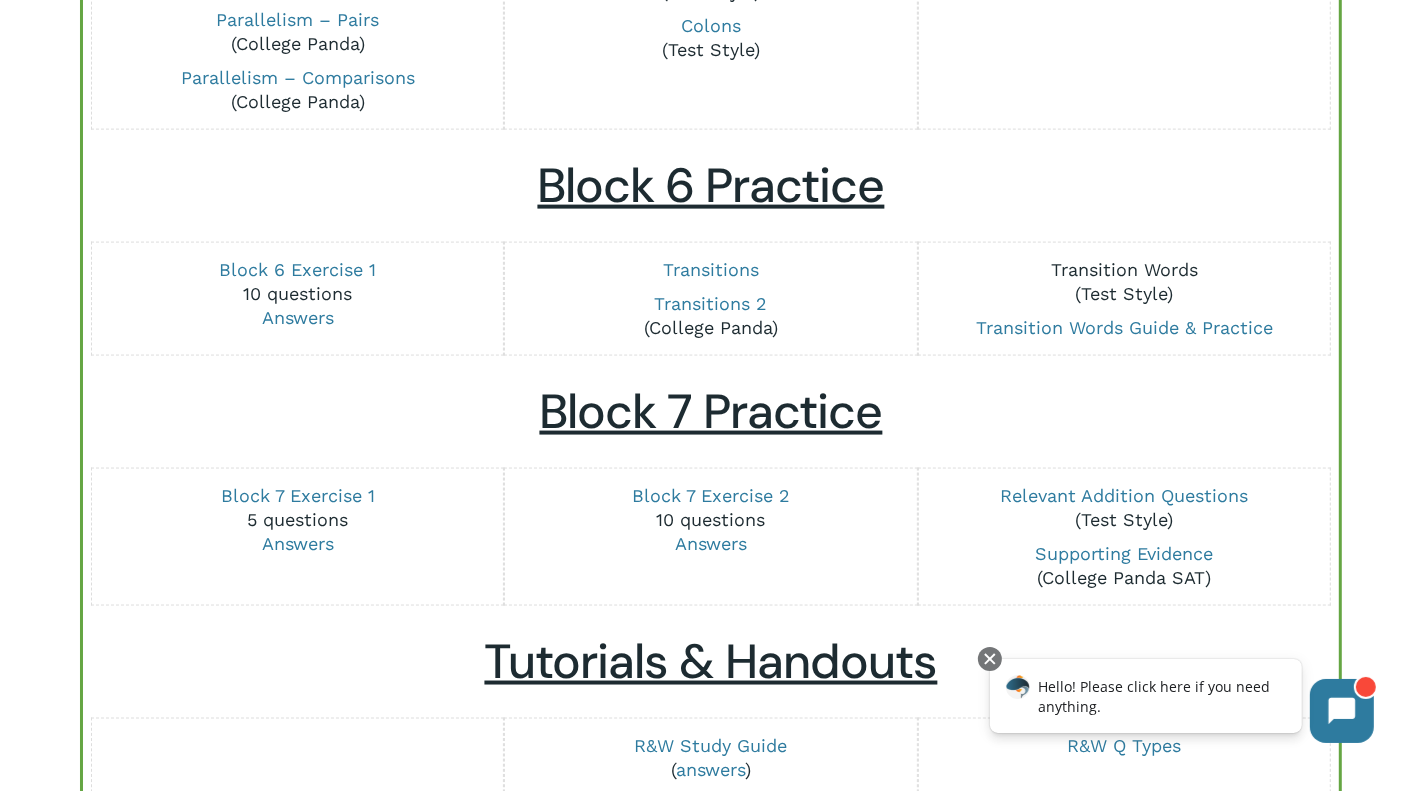 click on "Transition Words" at bounding box center [1124, 269] 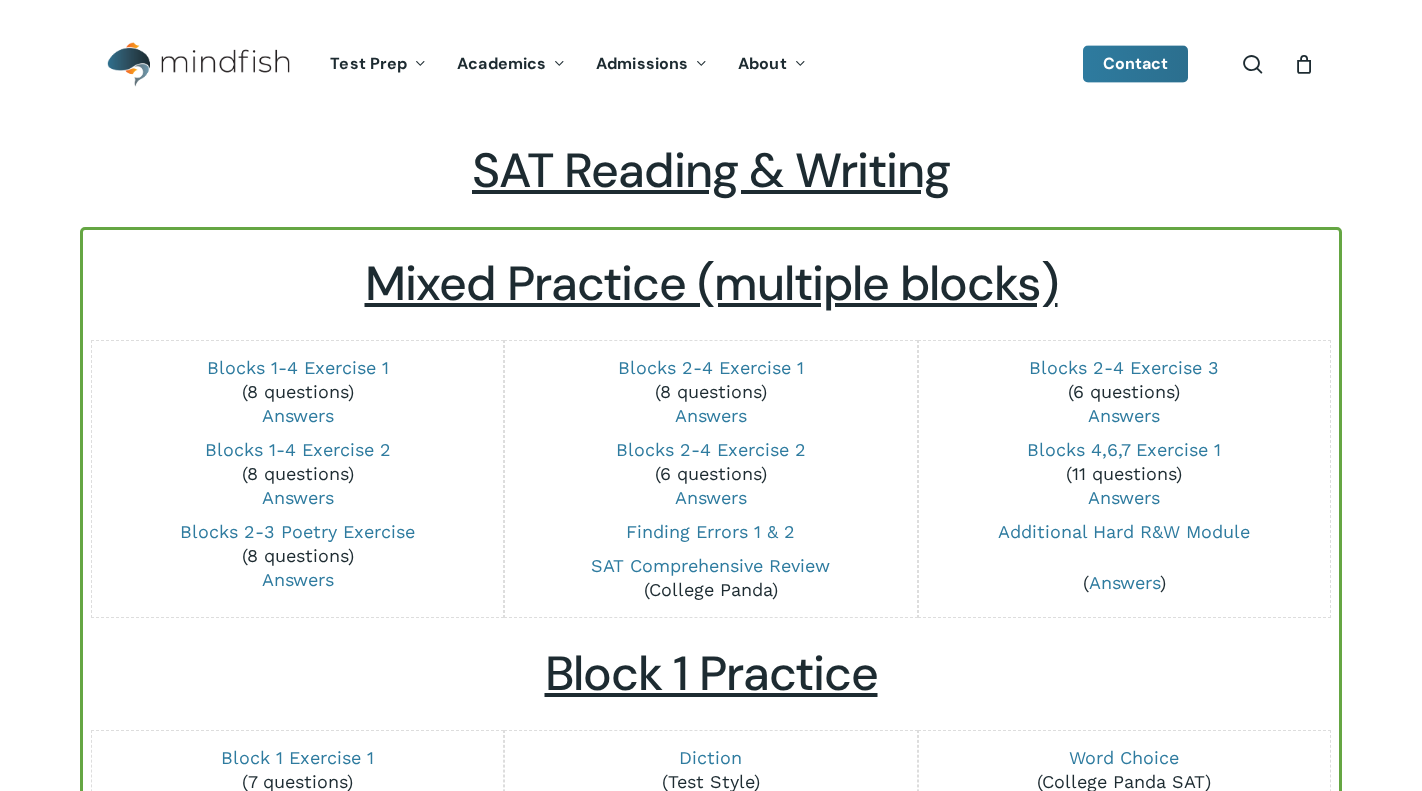 scroll, scrollTop: 2346, scrollLeft: 0, axis: vertical 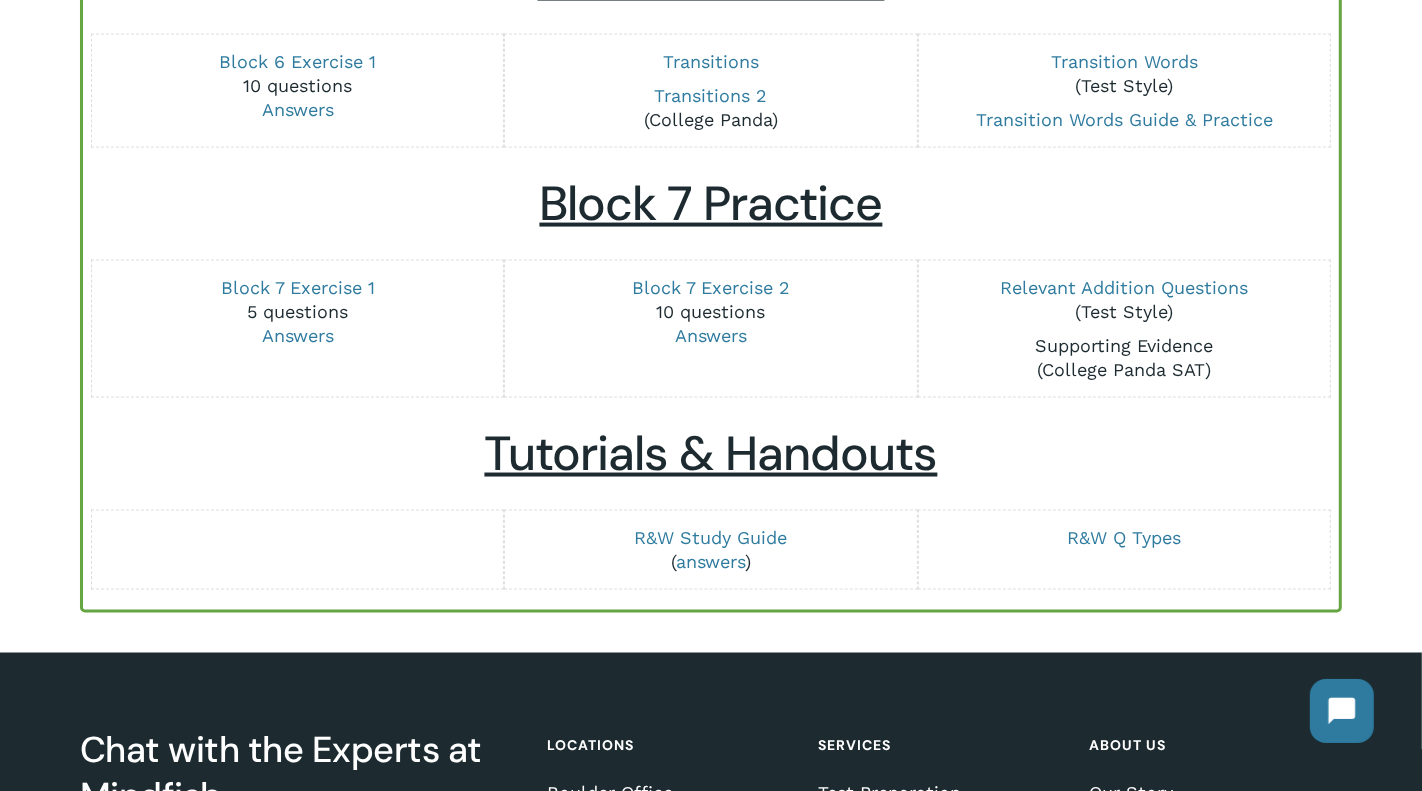click on "Supporting Evidence" at bounding box center (1124, 345) 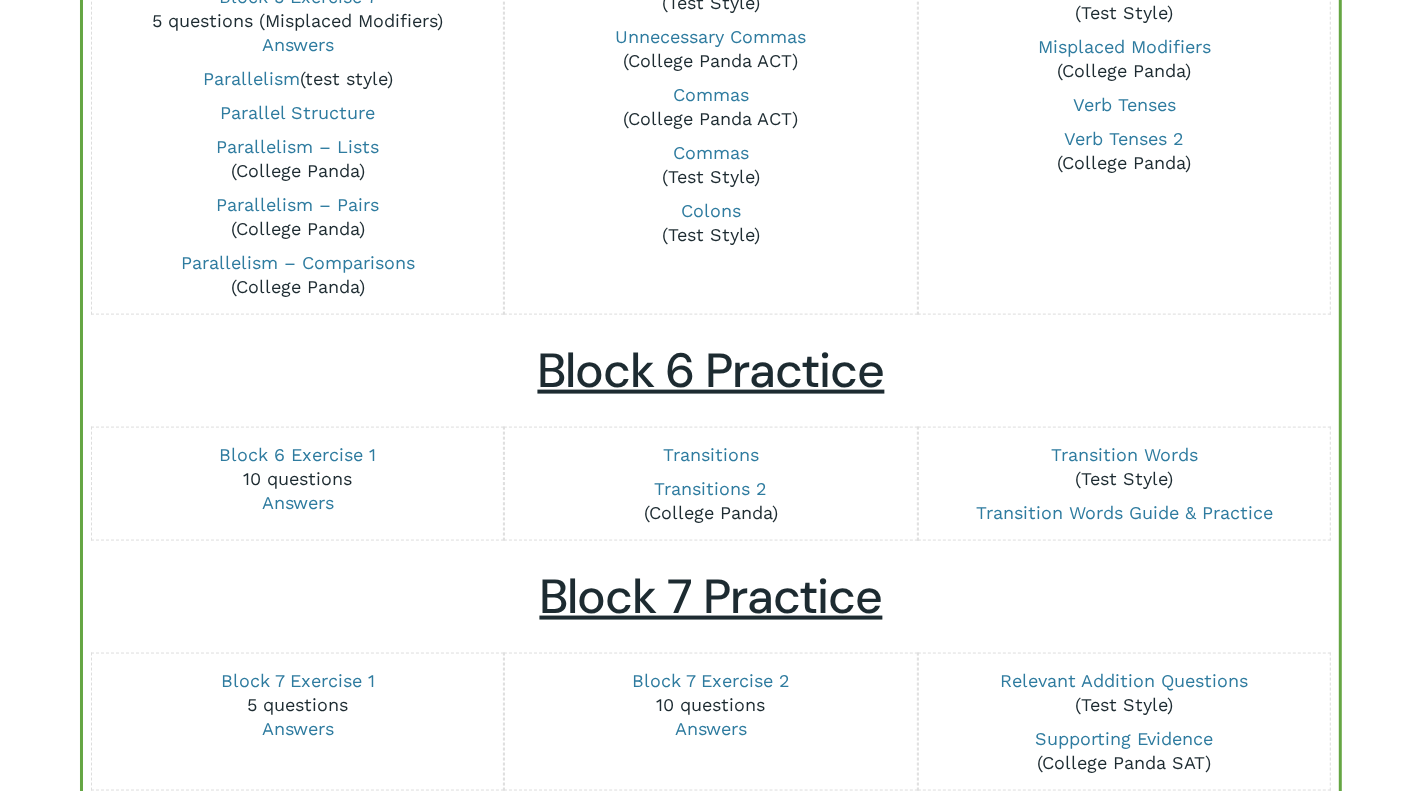 scroll, scrollTop: 2046, scrollLeft: 0, axis: vertical 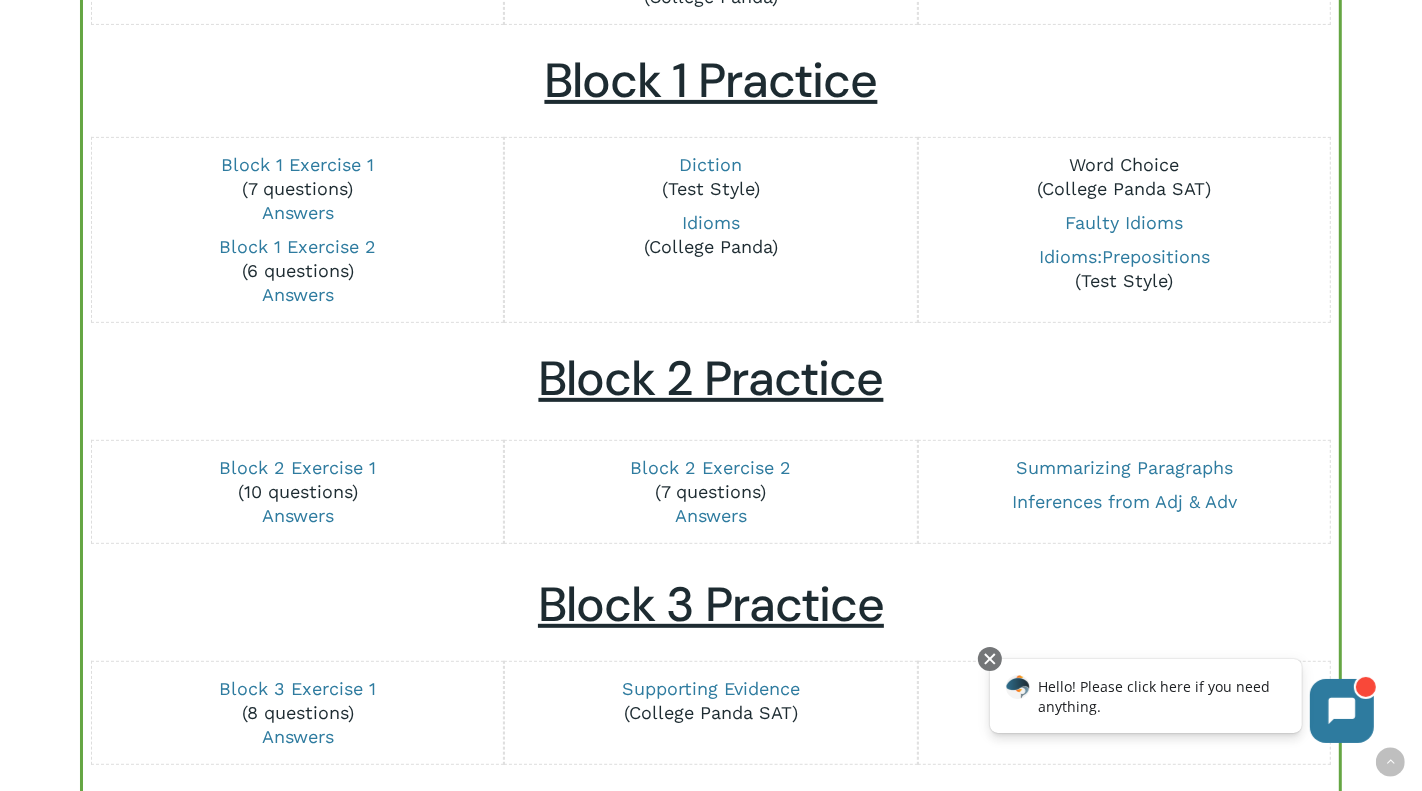 click on "Word Choice" at bounding box center (1124, 164) 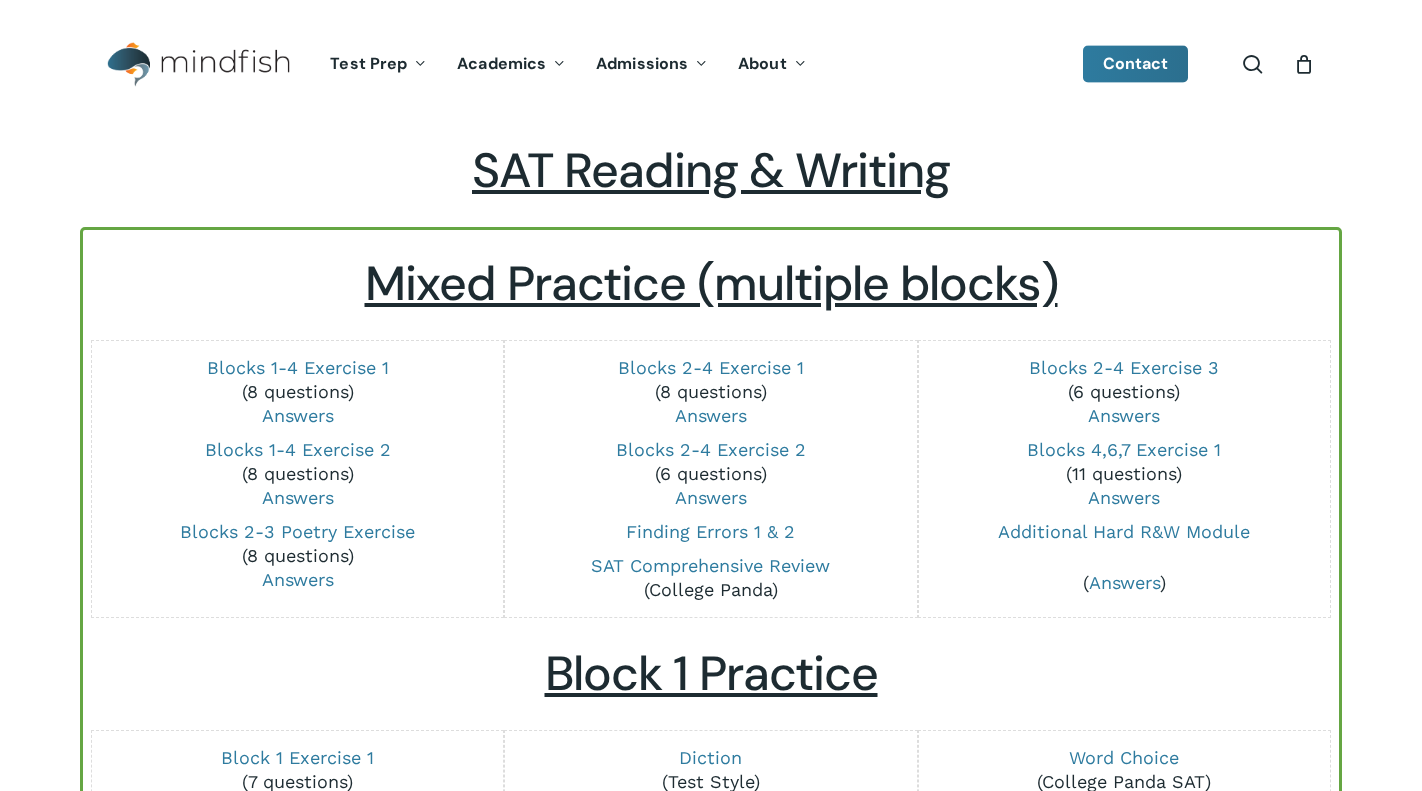 scroll, scrollTop: 593, scrollLeft: 0, axis: vertical 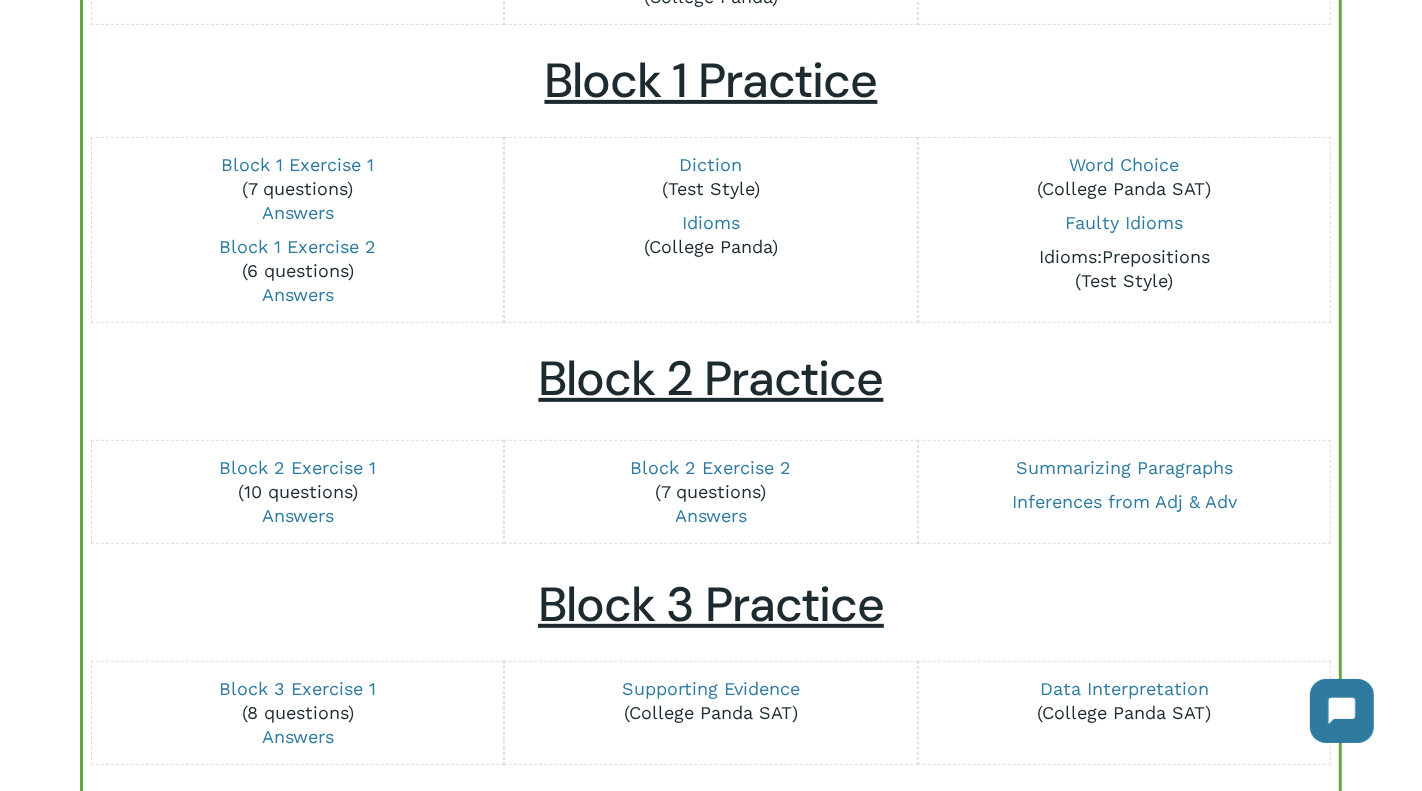 click on "Idioms:Prepositions" at bounding box center (1124, 256) 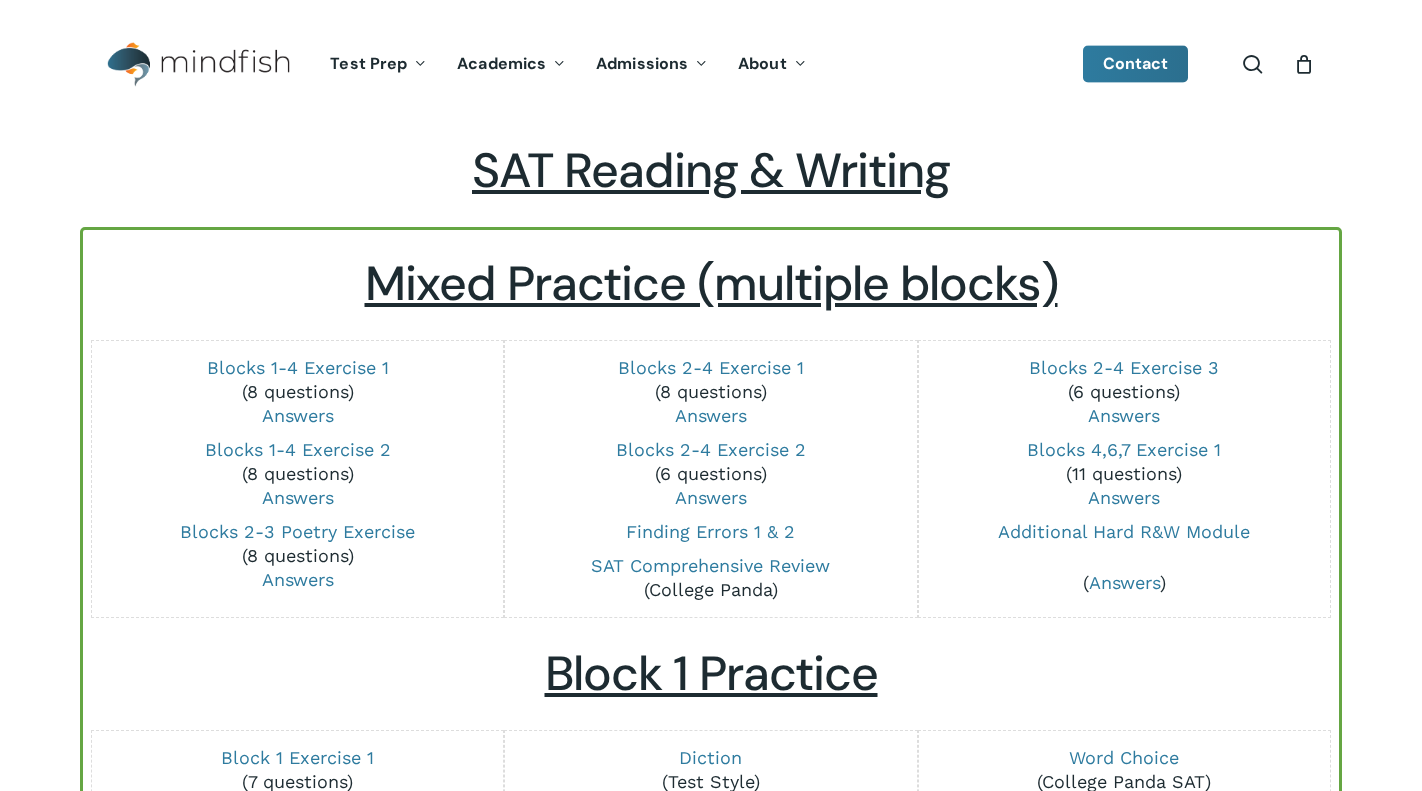 scroll, scrollTop: 593, scrollLeft: 0, axis: vertical 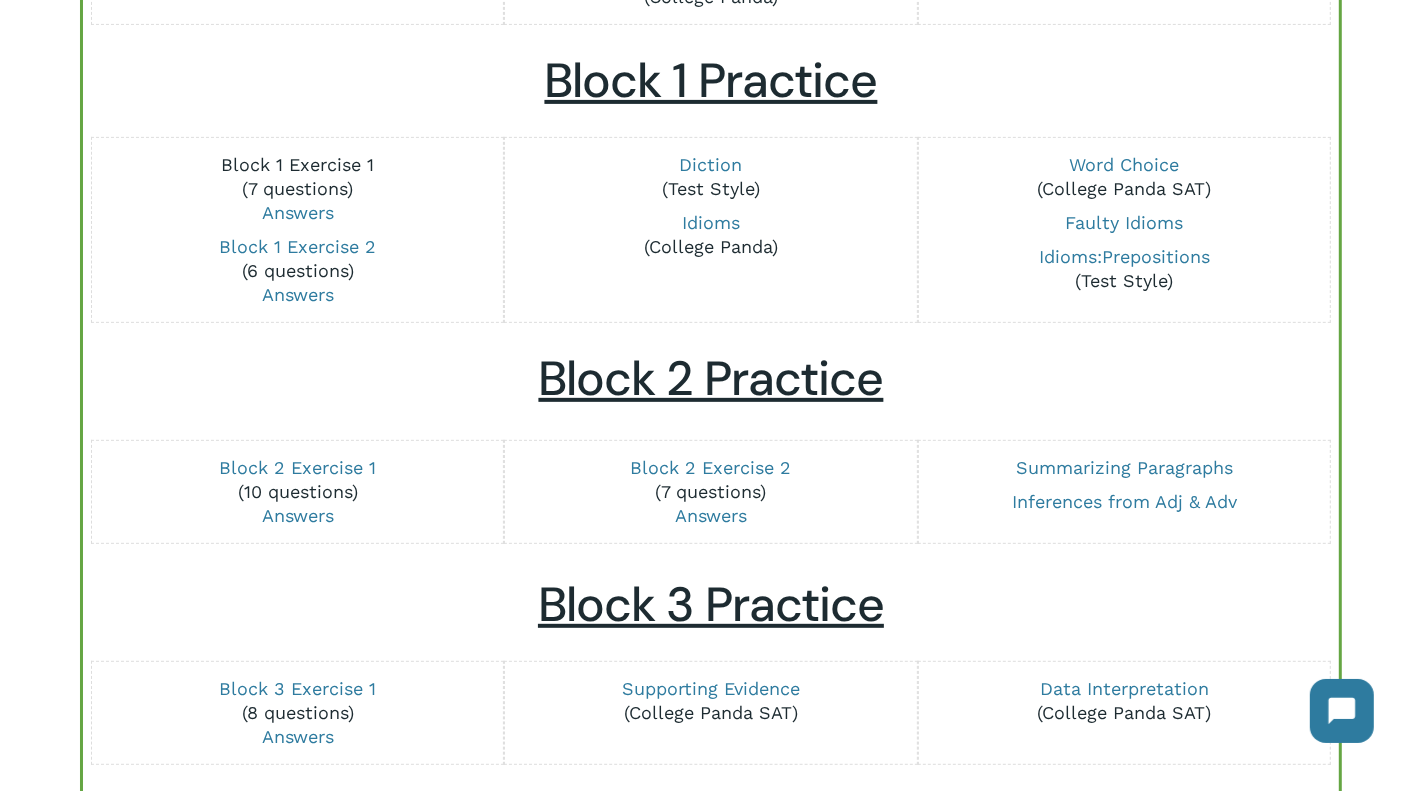 click on "Block 1 Exercise 1" at bounding box center [297, 164] 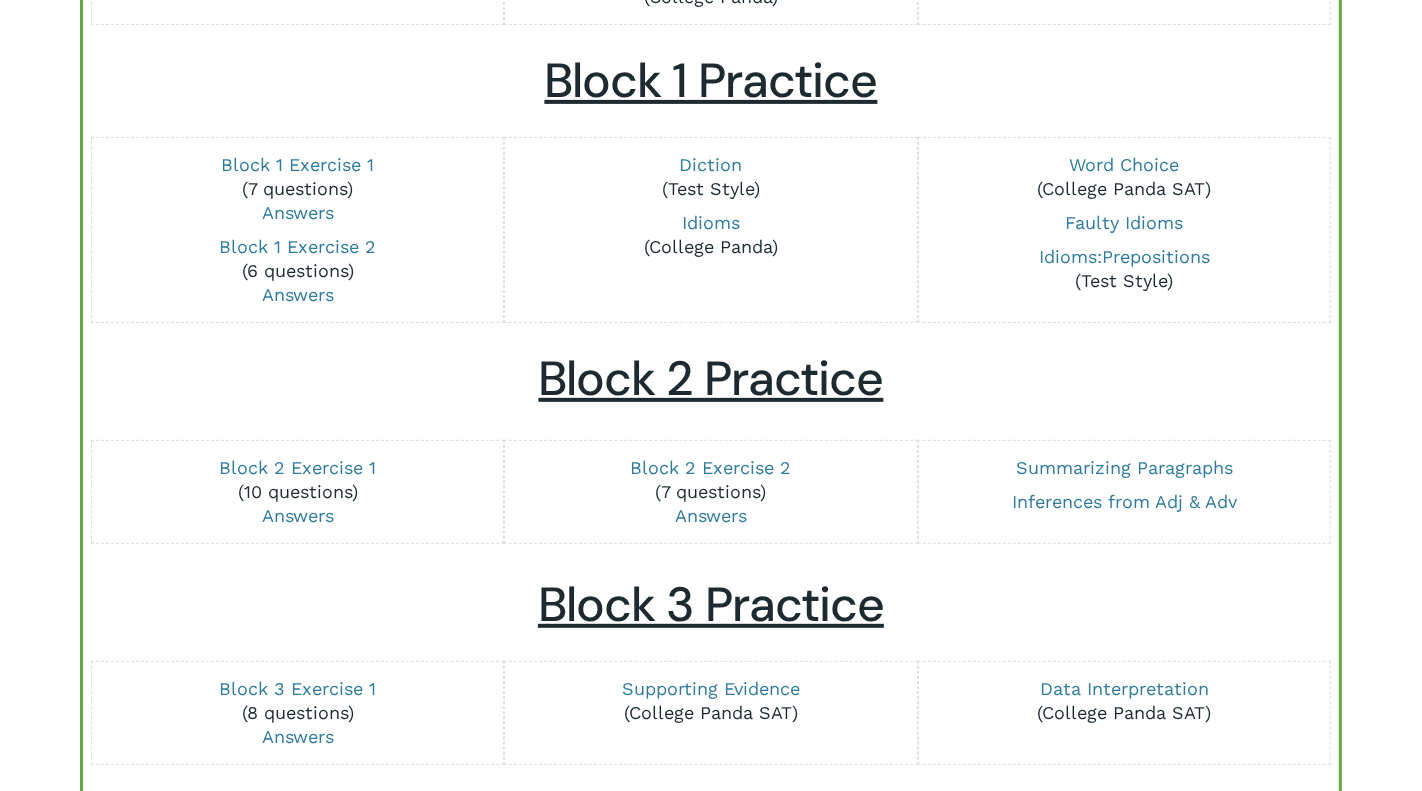 scroll, scrollTop: 593, scrollLeft: 0, axis: vertical 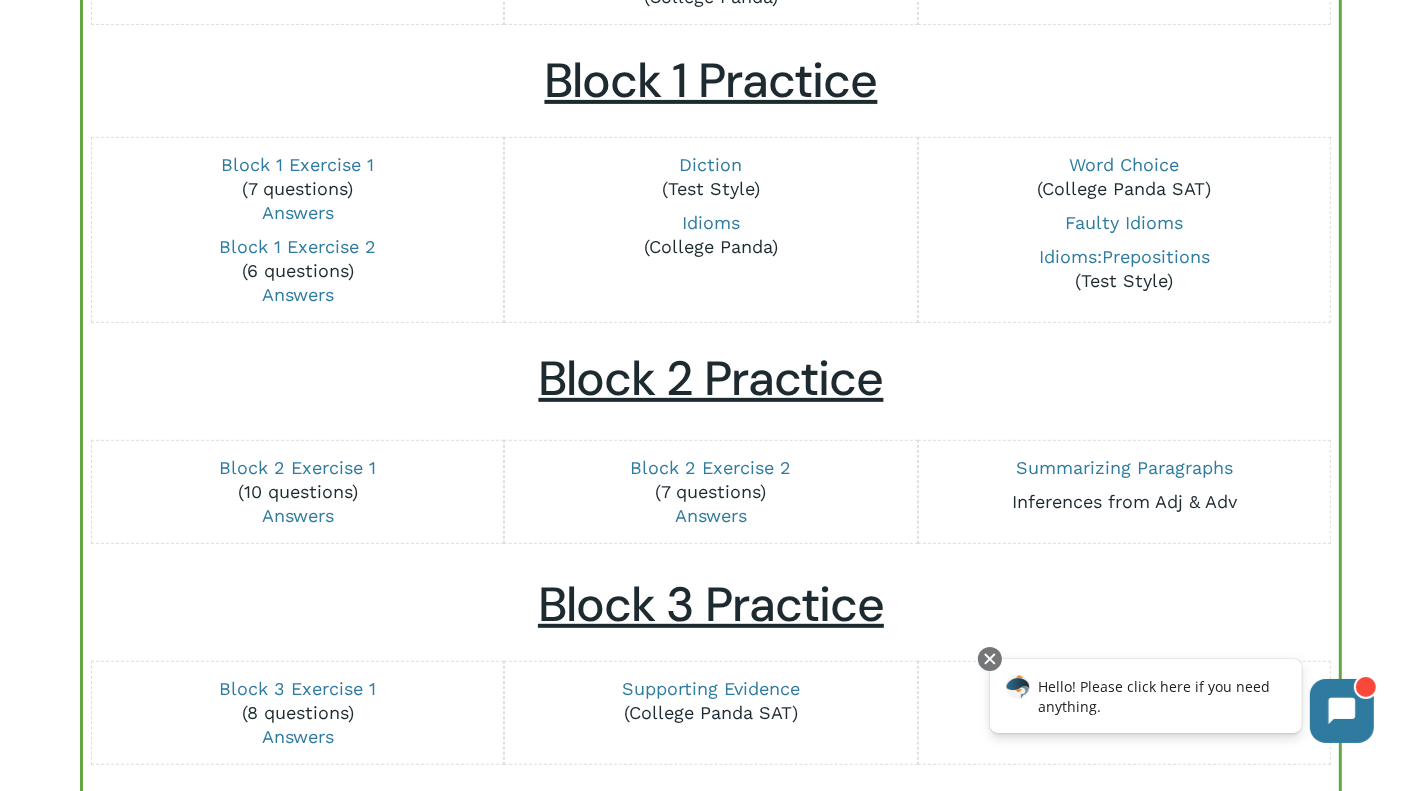 click on "Inferences from Adj & Adv" at bounding box center [1124, 501] 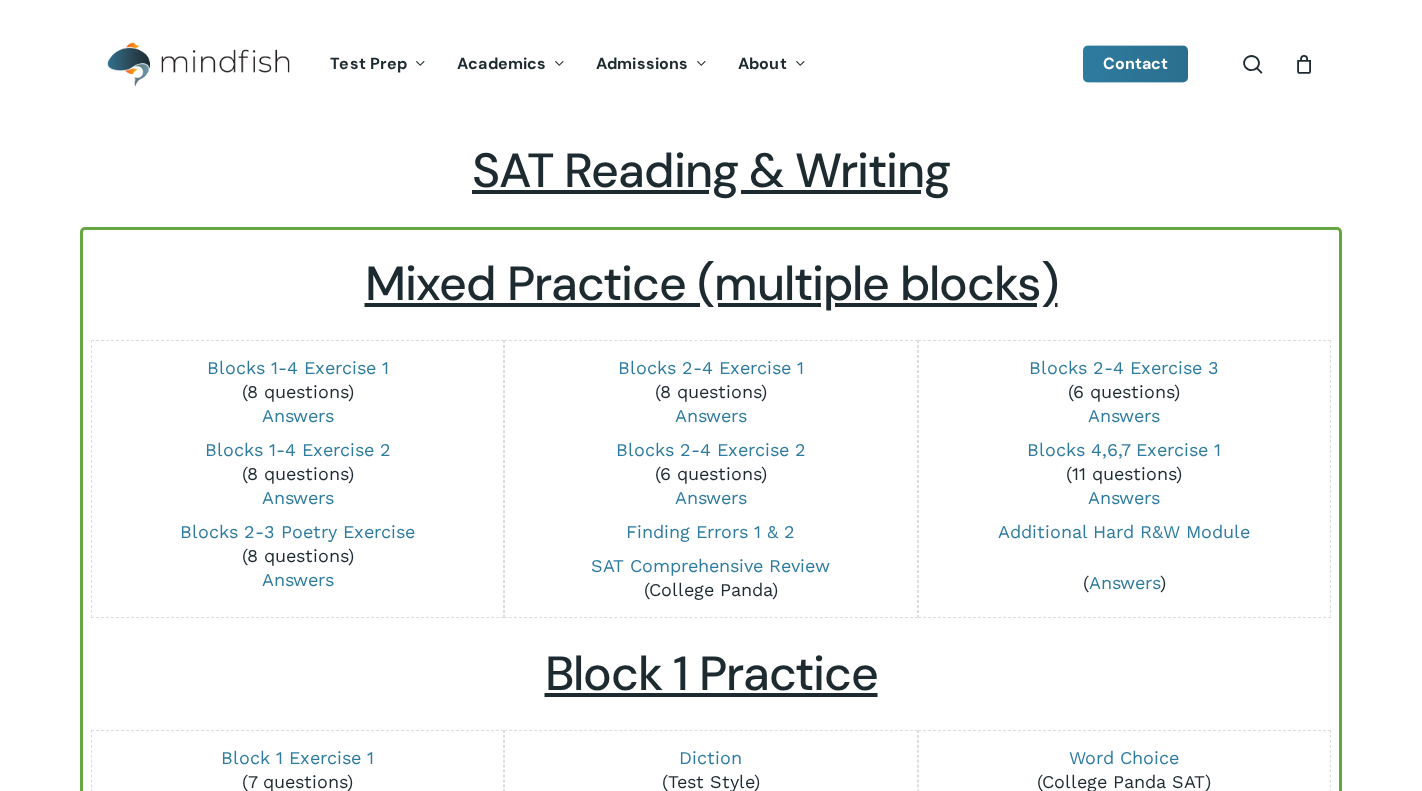 scroll, scrollTop: 593, scrollLeft: 0, axis: vertical 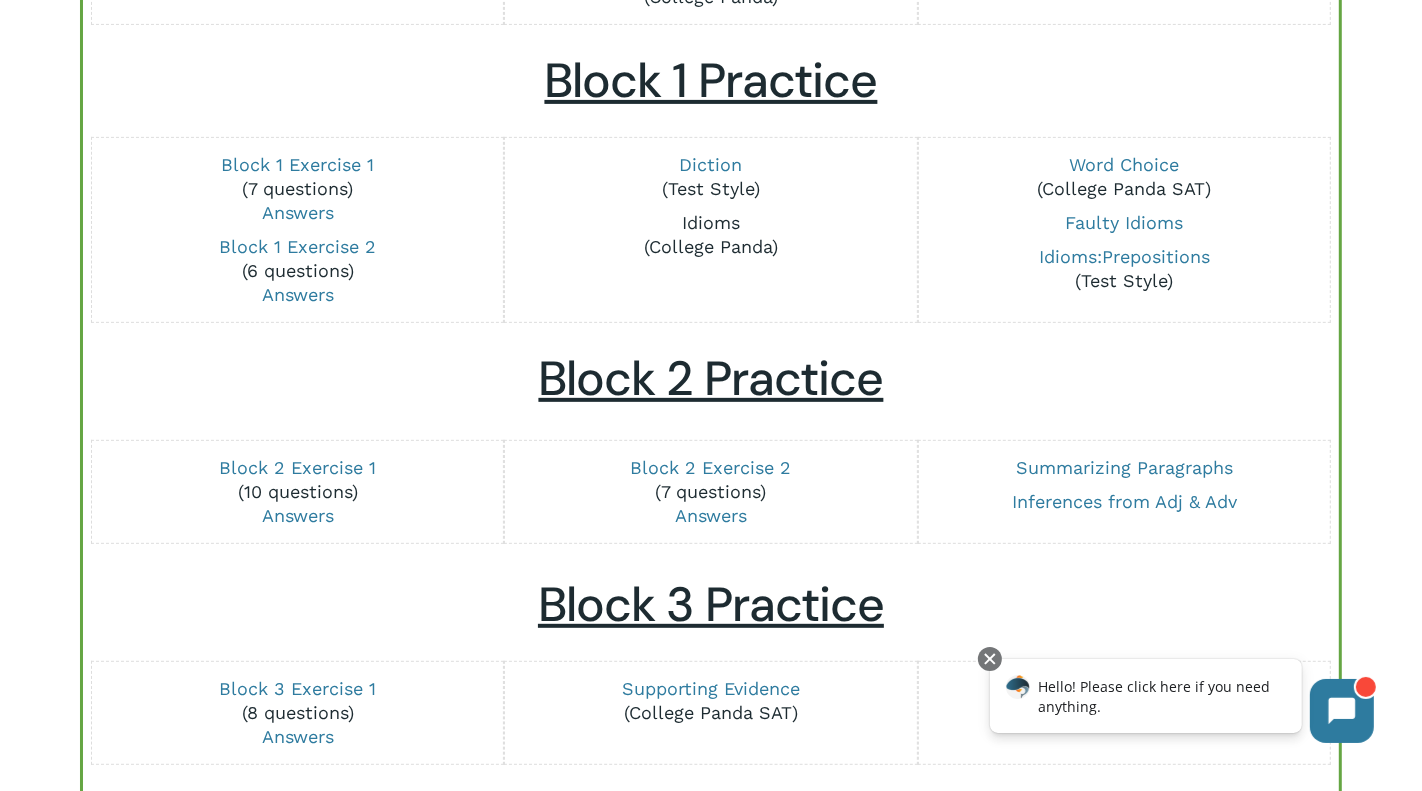 click on "Idioms" at bounding box center [711, 222] 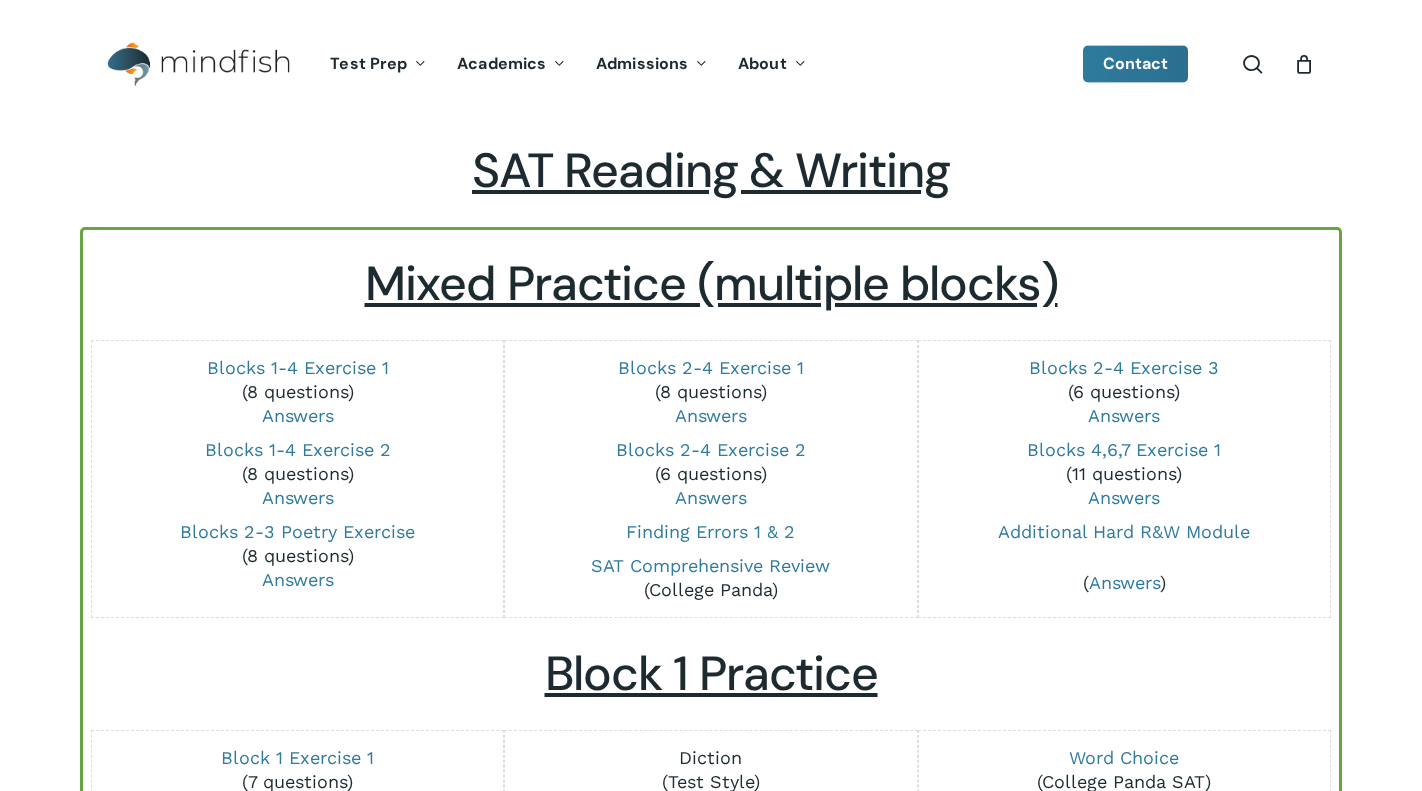 scroll, scrollTop: 593, scrollLeft: 0, axis: vertical 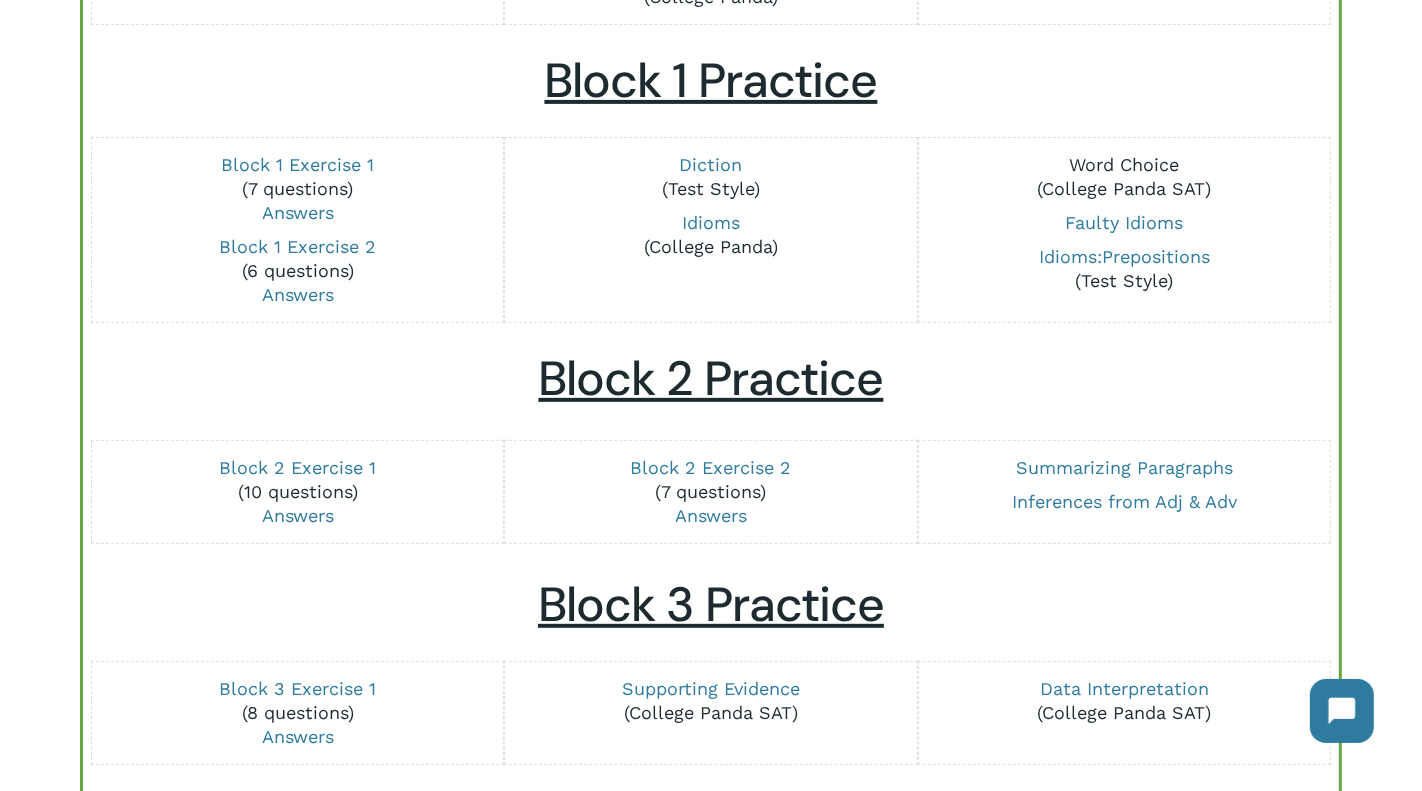click on "Word Choice" at bounding box center [1124, 164] 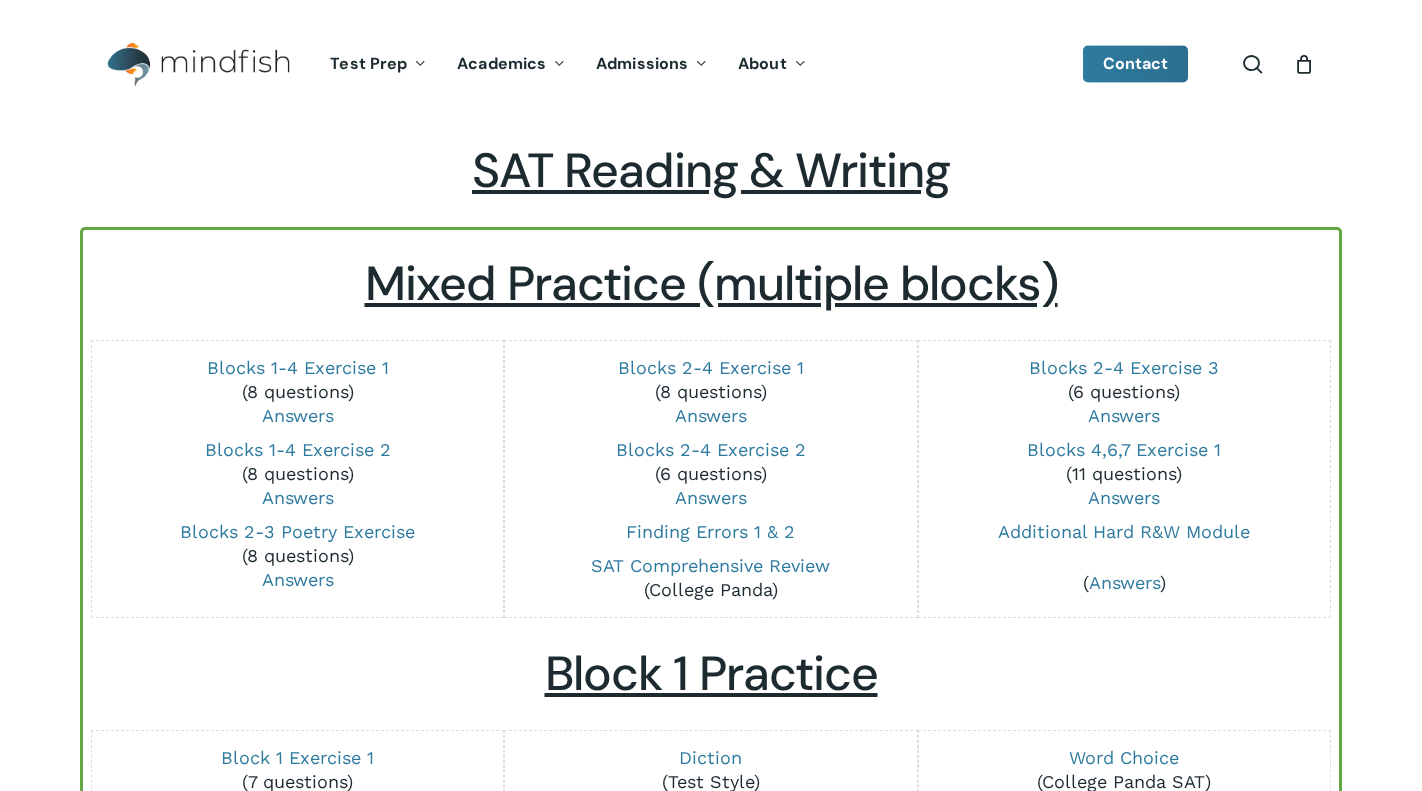 scroll, scrollTop: 593, scrollLeft: 0, axis: vertical 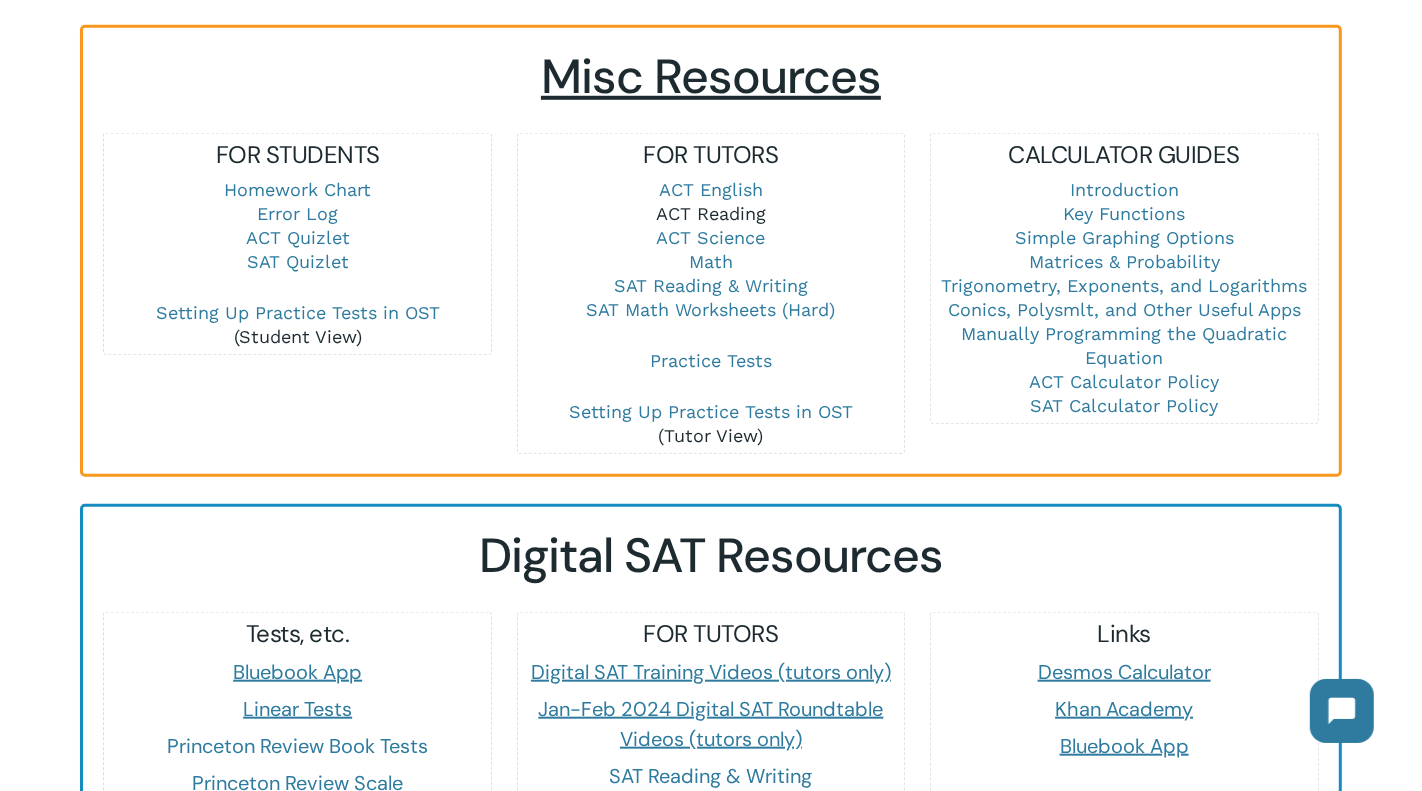 click on "ACT Reading" at bounding box center [711, 213] 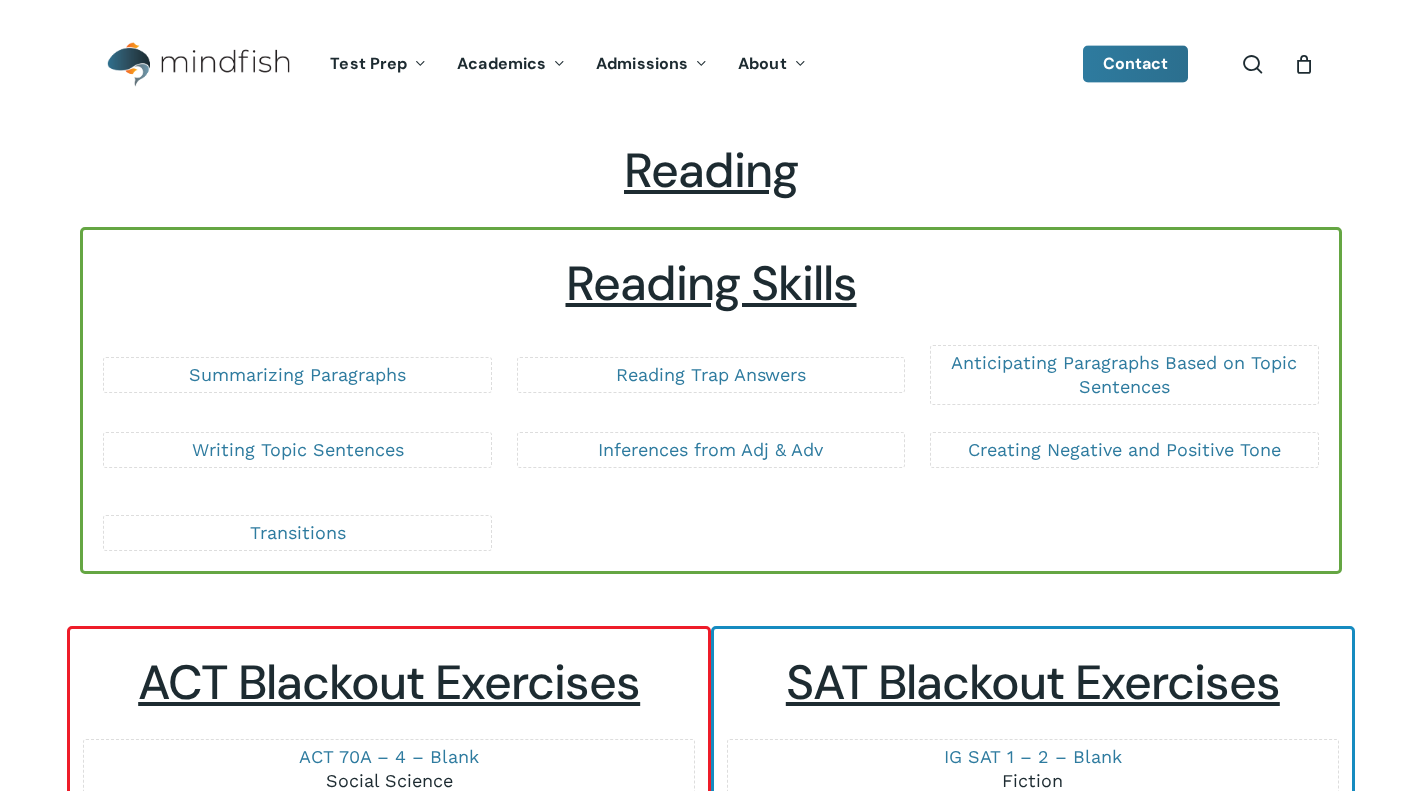 scroll, scrollTop: 0, scrollLeft: 0, axis: both 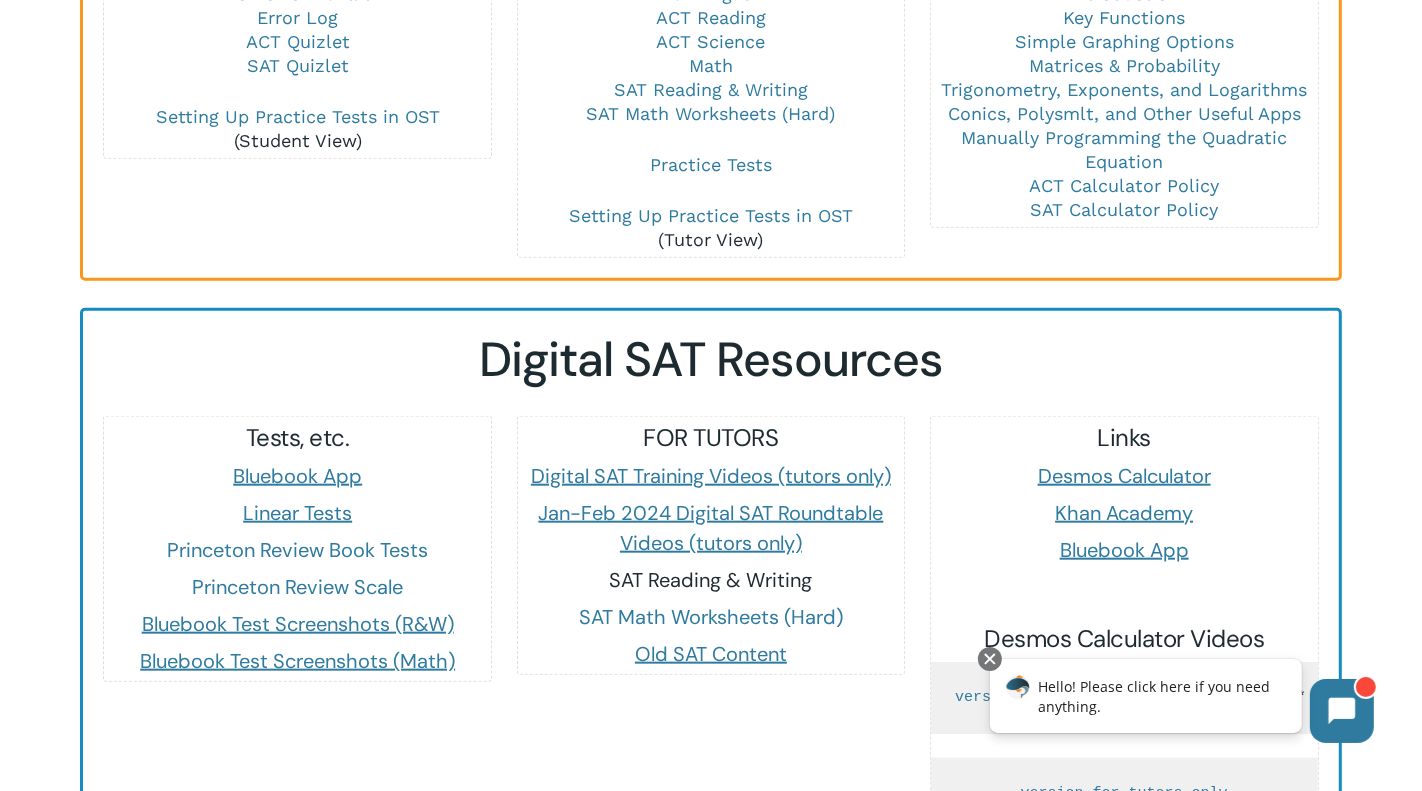 click on "SAT Reading & Writing" at bounding box center (710, 580) 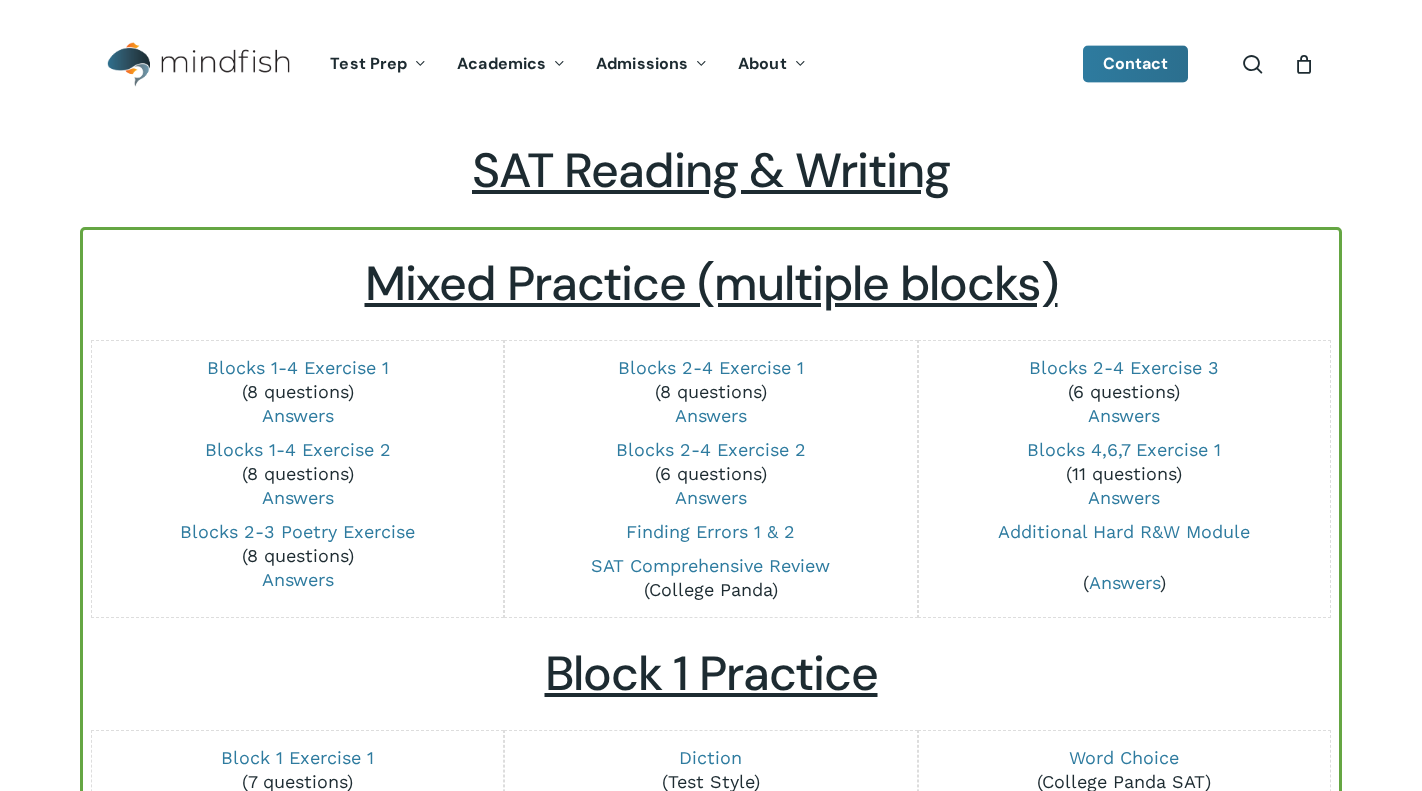 scroll, scrollTop: 0, scrollLeft: 0, axis: both 